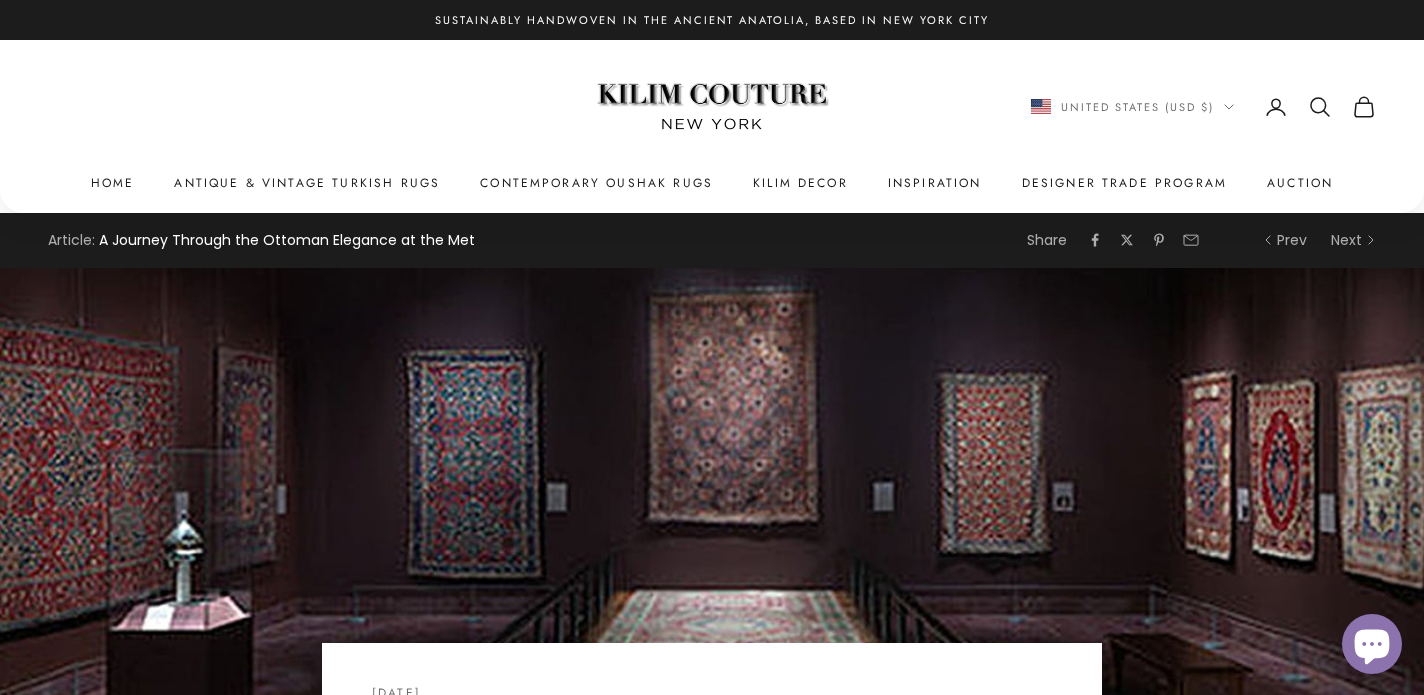 scroll, scrollTop: 2735, scrollLeft: 0, axis: vertical 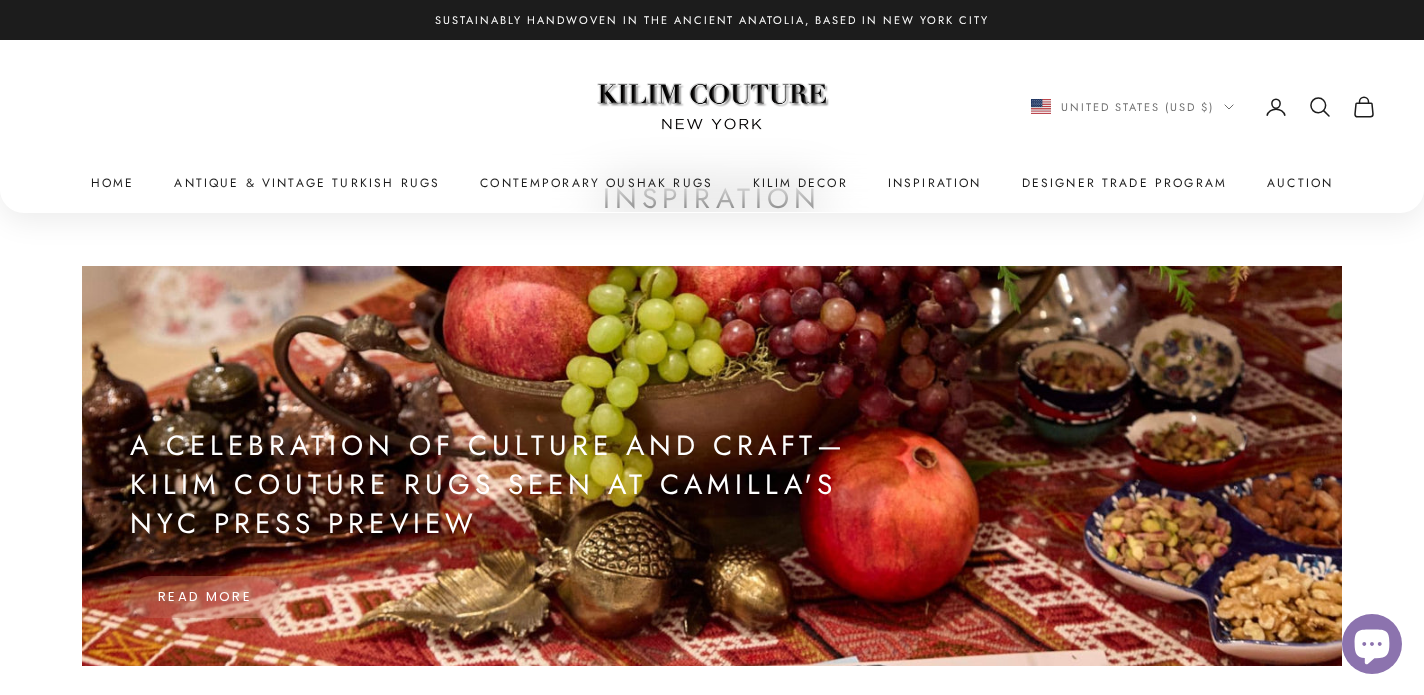 click on "A Celebration of Culture and Craft—Kilim Couture Rugs Seen at CAMILLA's NYC Press Preview" at bounding box center [514, 485] 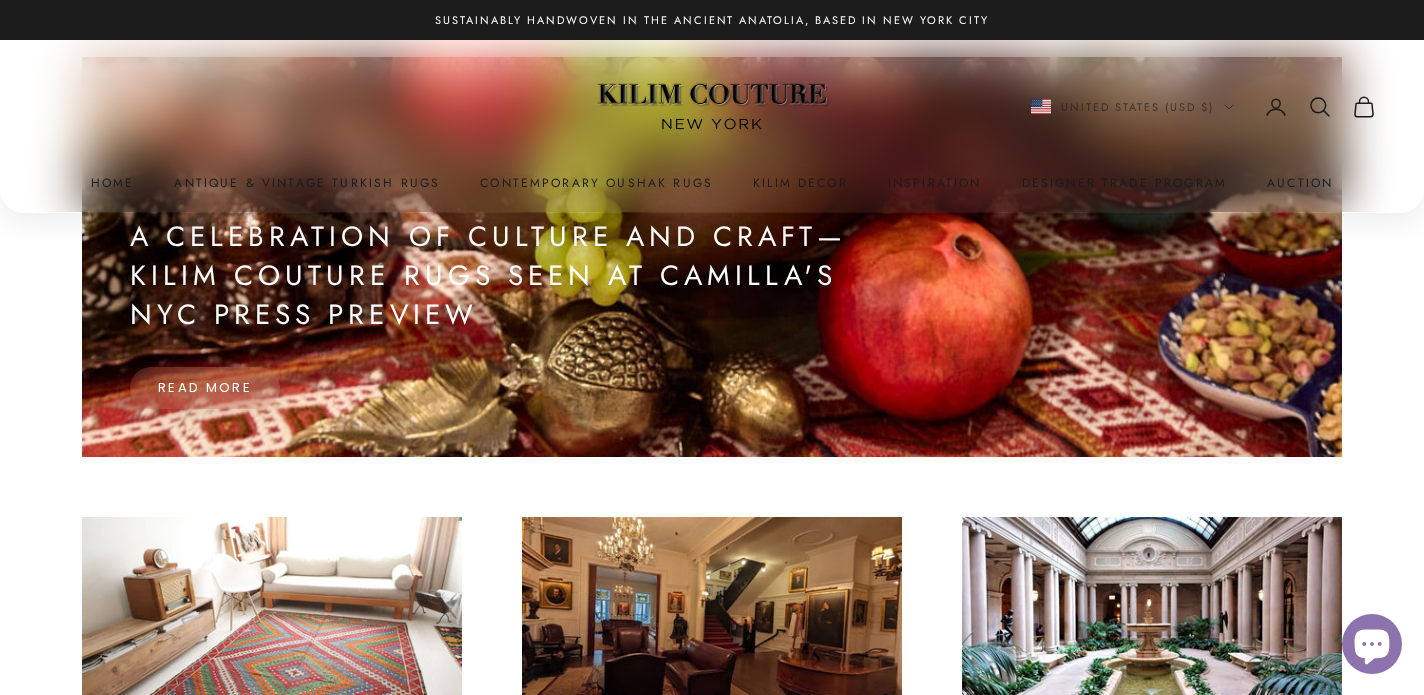 scroll, scrollTop: 596, scrollLeft: 0, axis: vertical 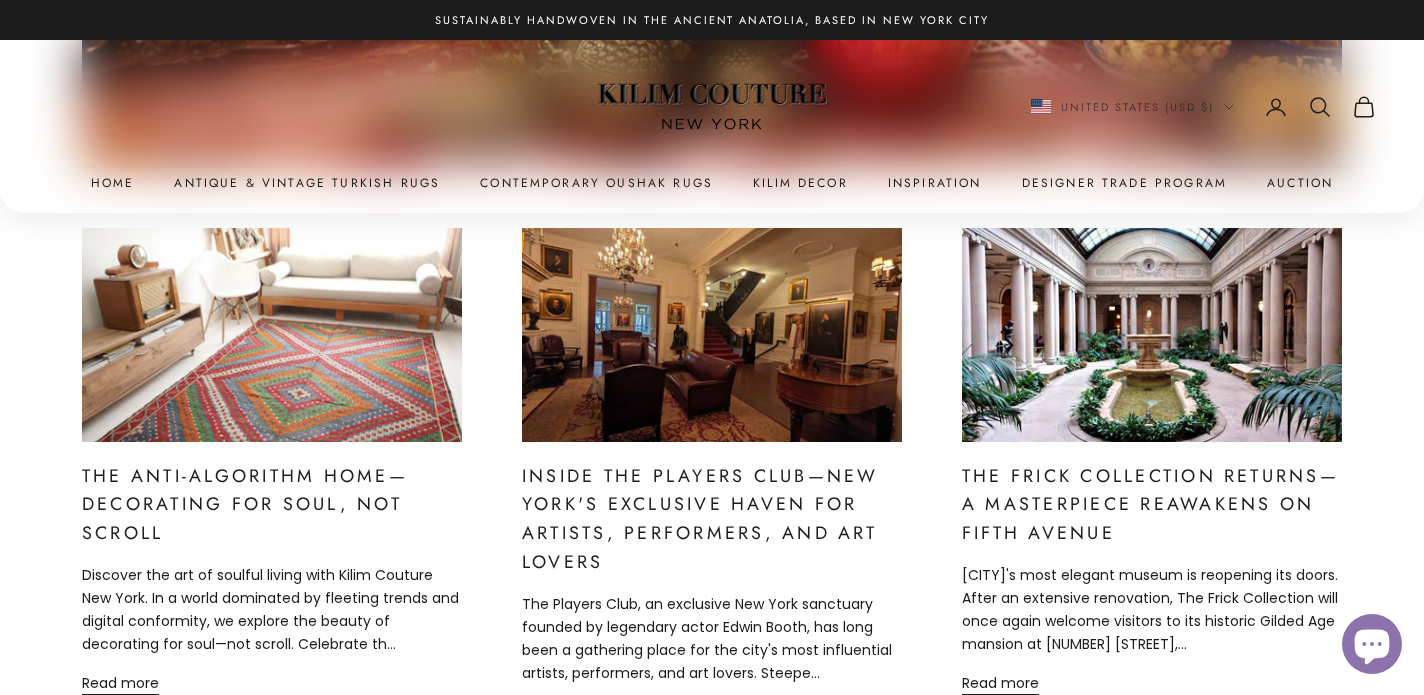 click at bounding box center (272, 335) 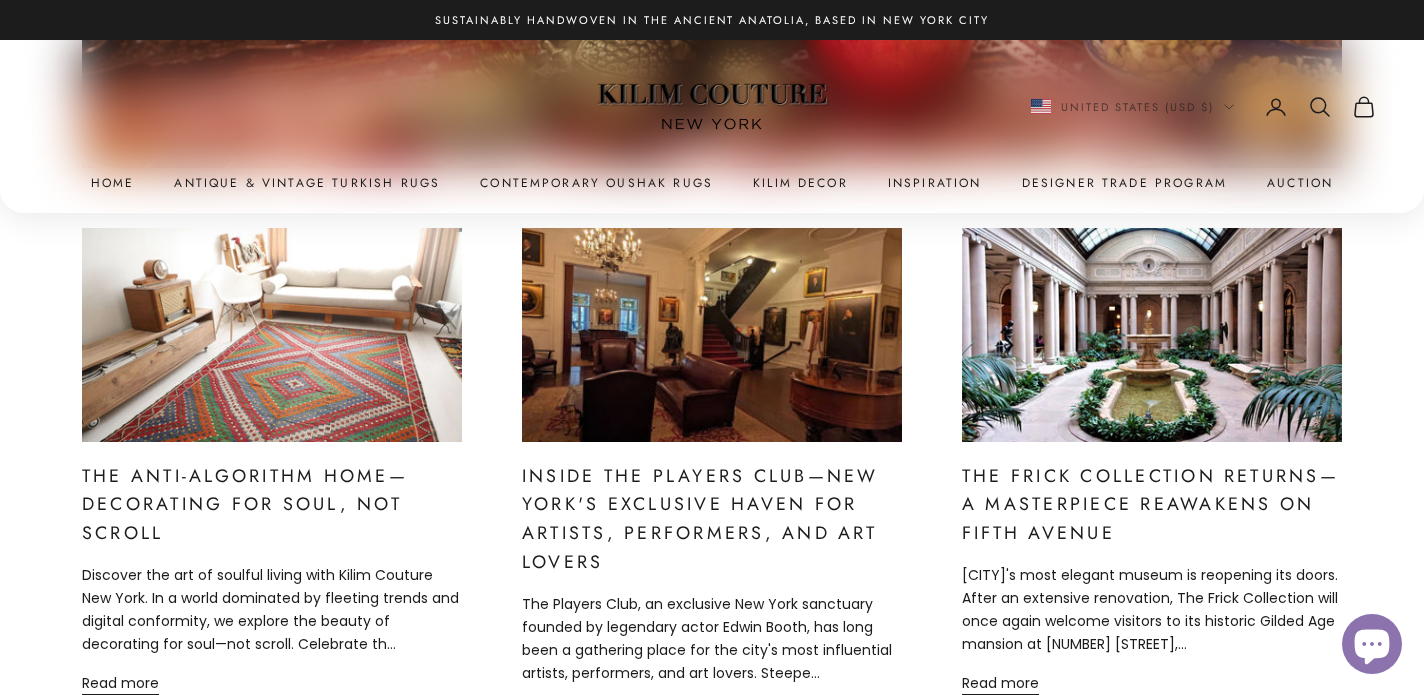 click at bounding box center [712, 335] 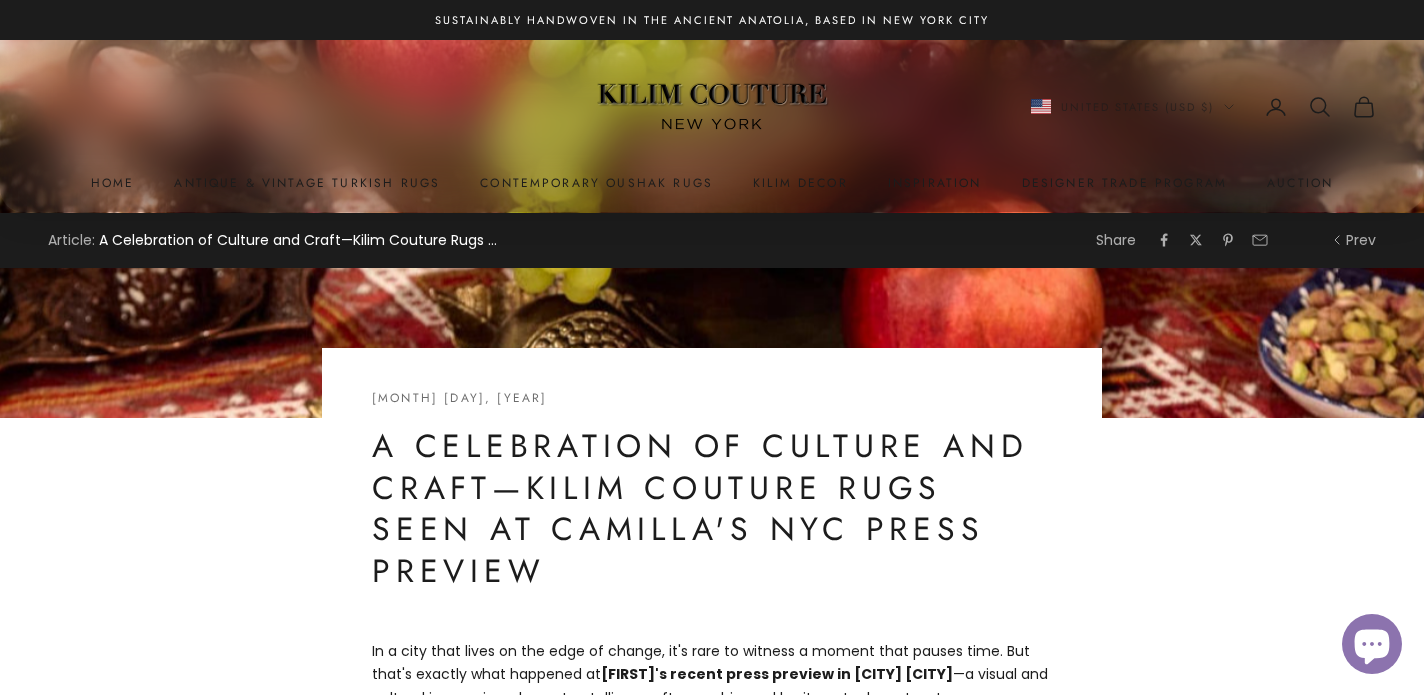 scroll, scrollTop: 815, scrollLeft: 0, axis: vertical 